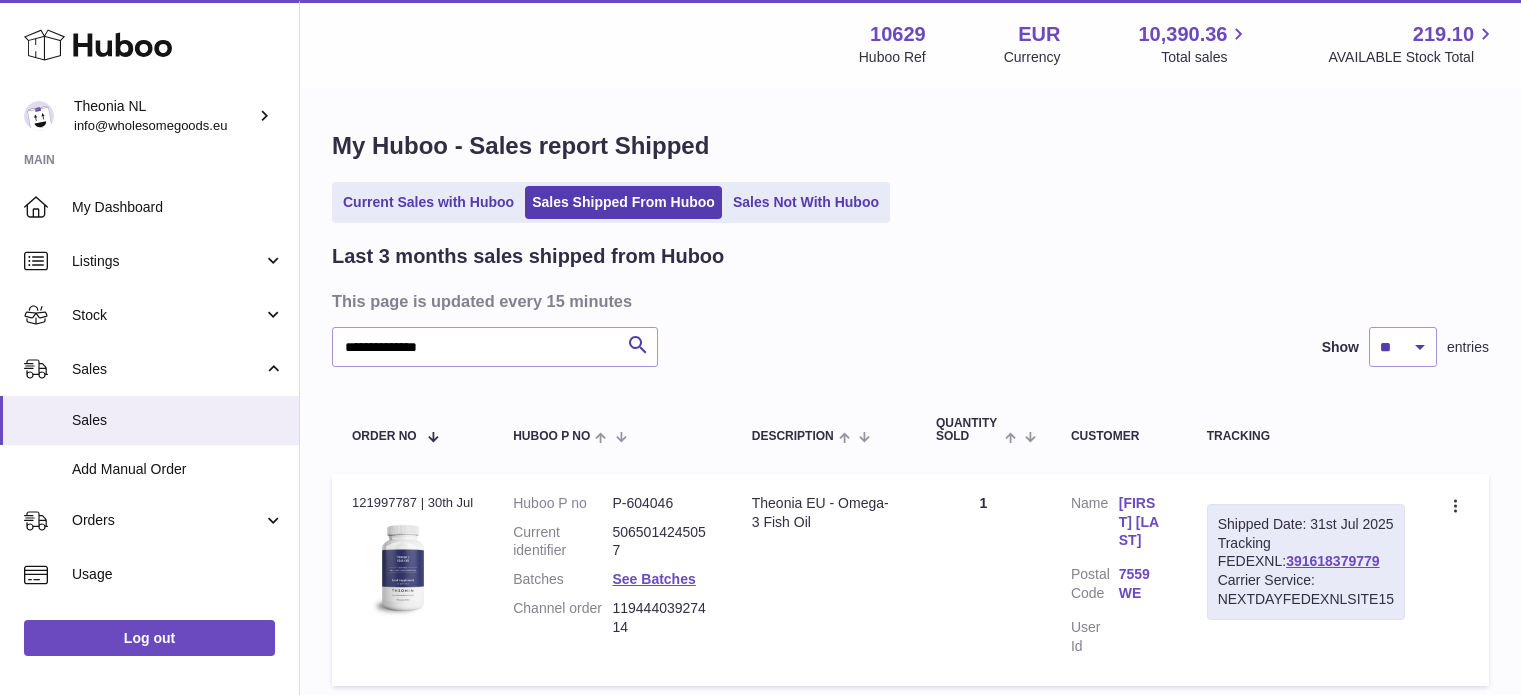 scroll, scrollTop: 138, scrollLeft: 0, axis: vertical 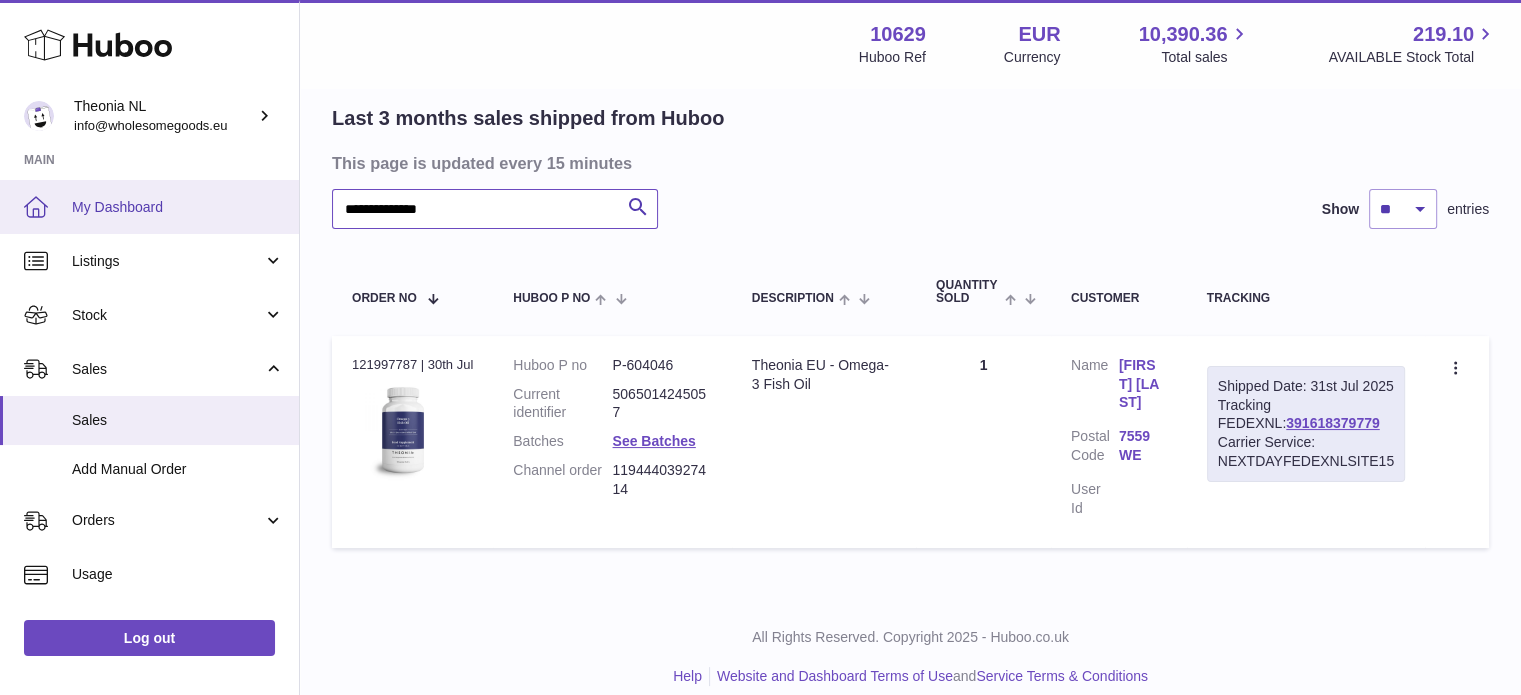 drag, startPoint x: 567, startPoint y: 198, endPoint x: 0, endPoint y: 183, distance: 567.19836 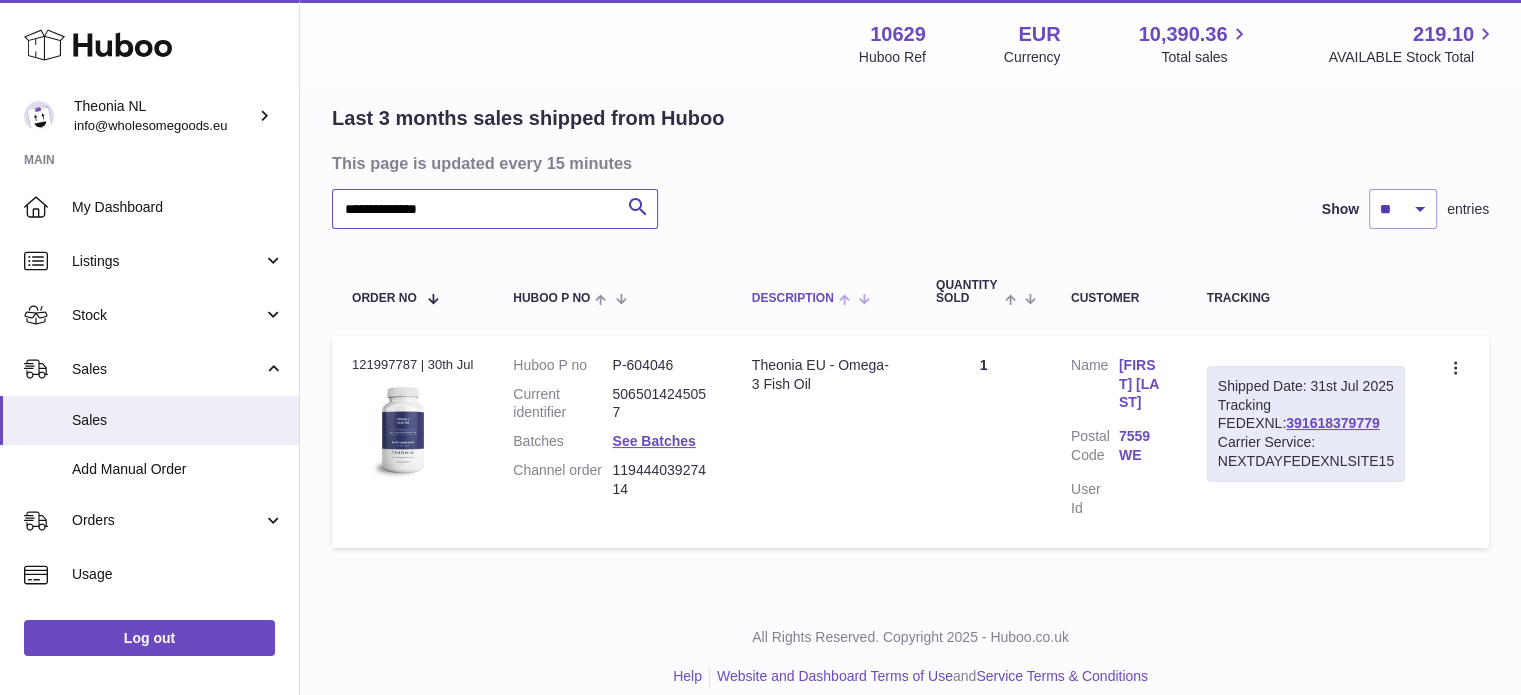 paste 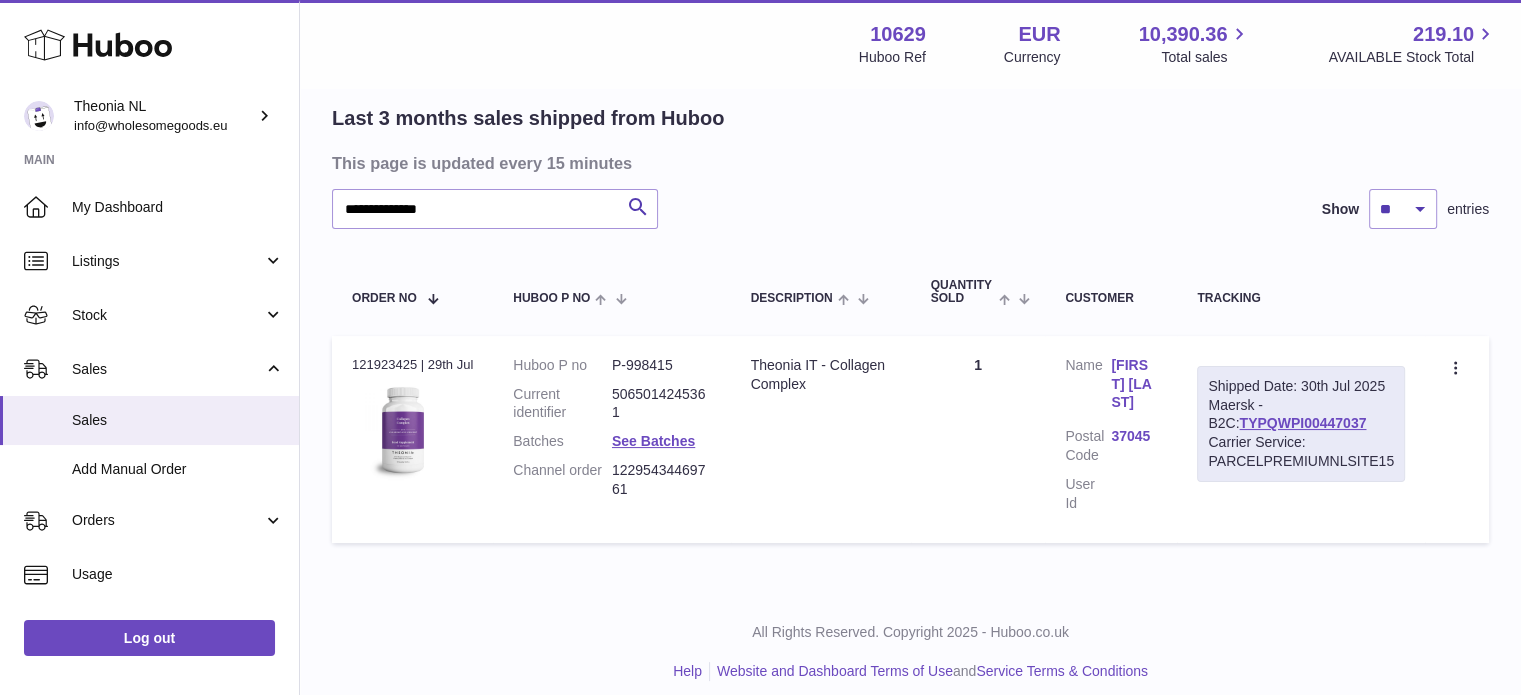 click on "TYPQWPI00447037" at bounding box center [1302, 423] 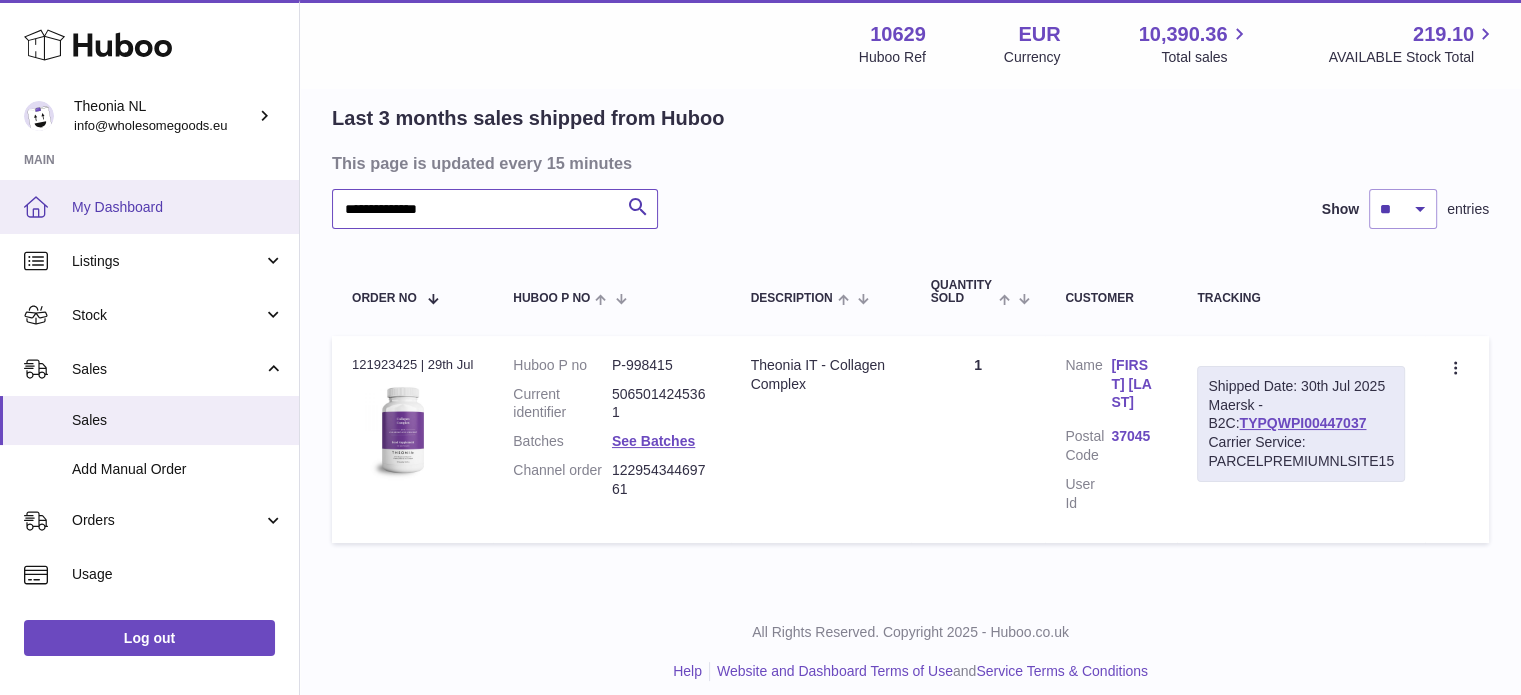 drag, startPoint x: 163, startPoint y: 228, endPoint x: 0, endPoint y: 215, distance: 163.51758 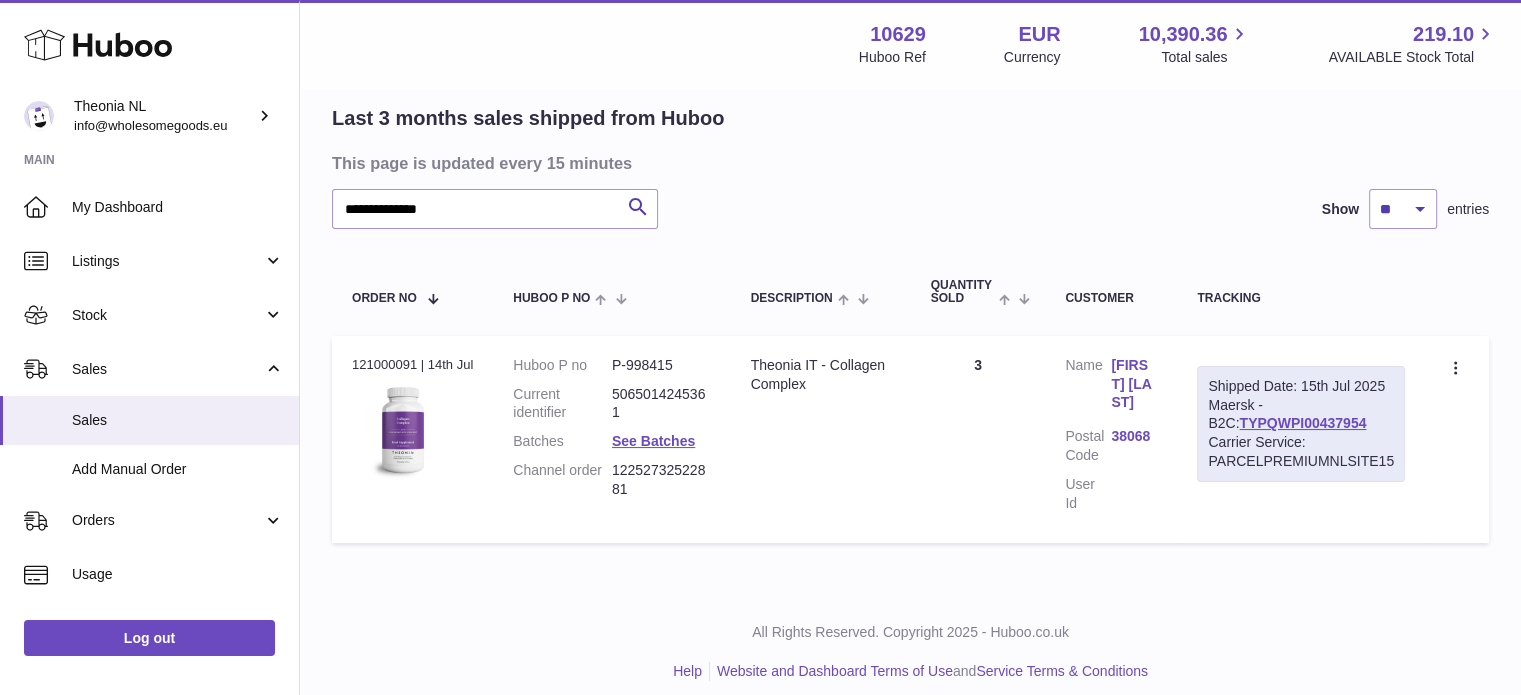 click on "TYPQWPI00437954" at bounding box center (1302, 423) 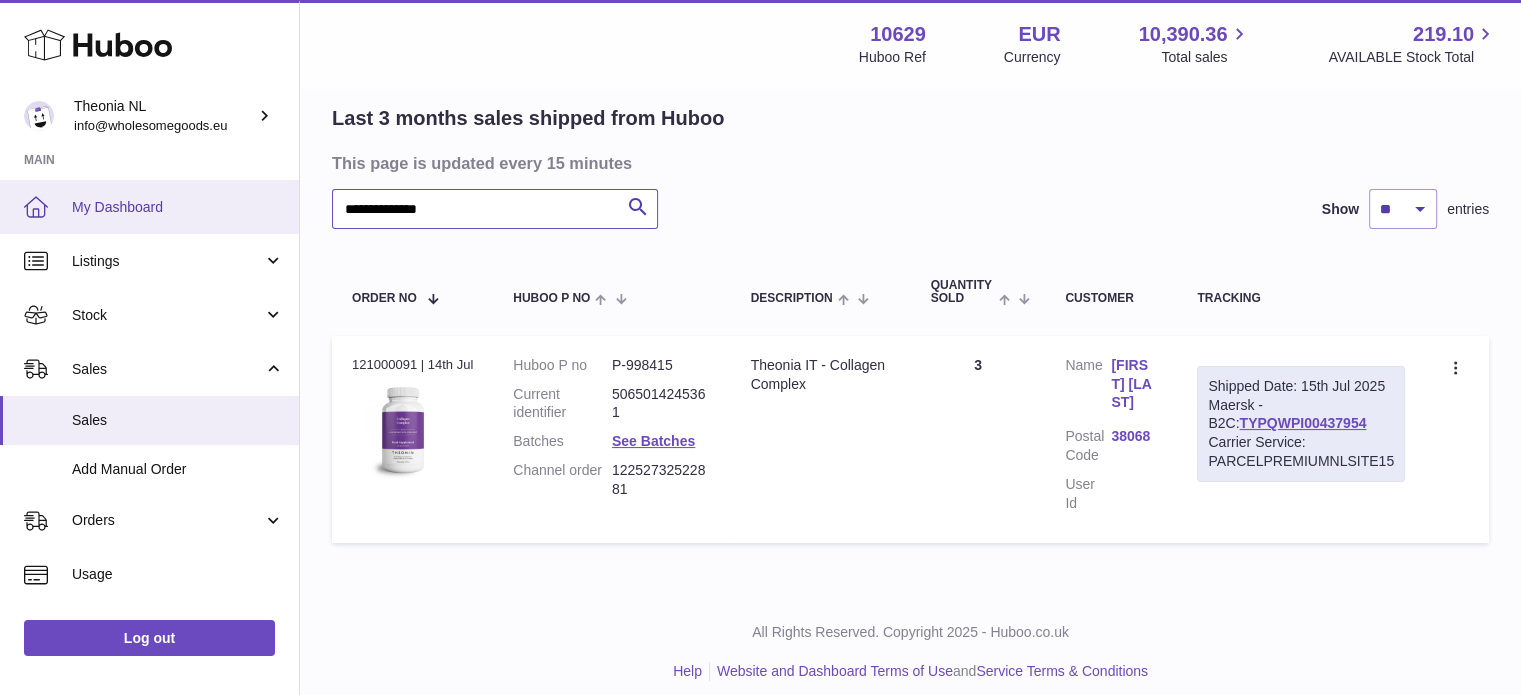 drag, startPoint x: 549, startPoint y: 223, endPoint x: 32, endPoint y: 231, distance: 517.0619 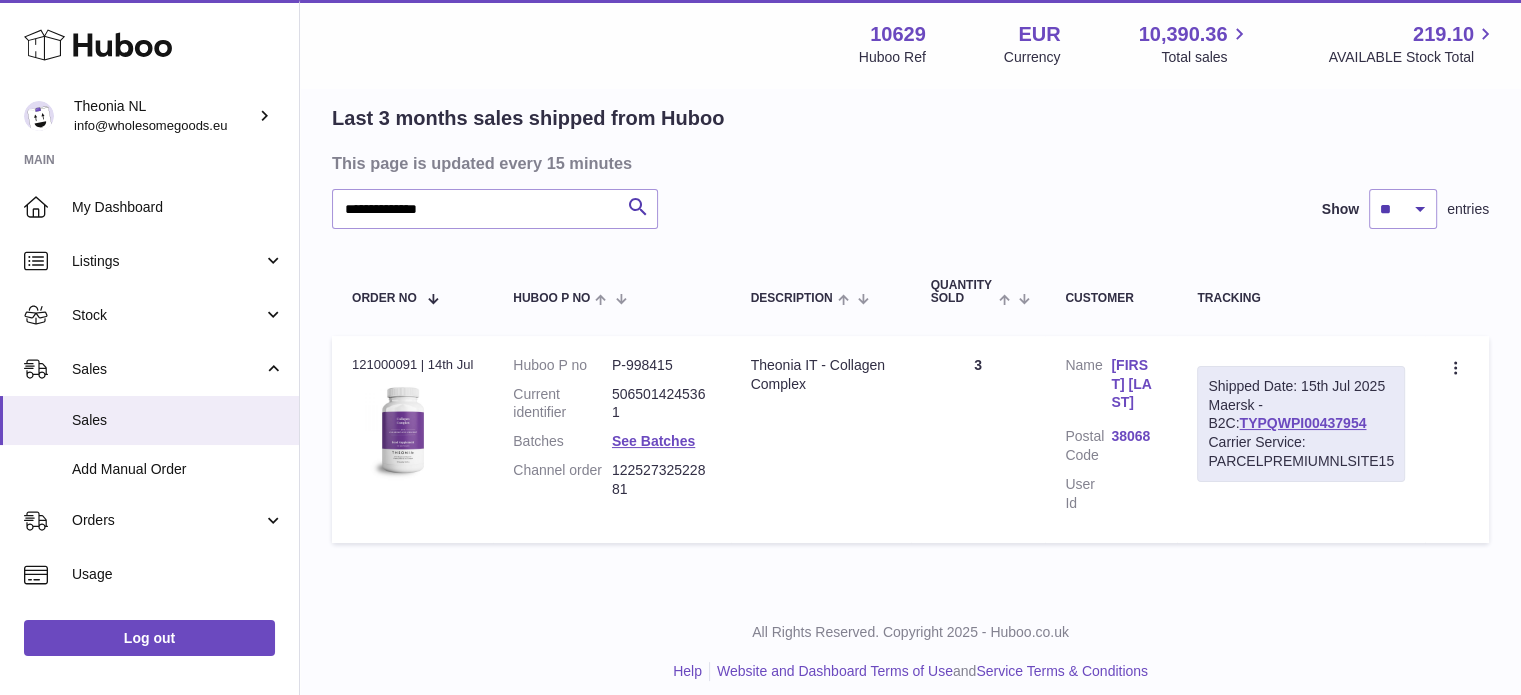 click on "Order No       Huboo P no       Description       Quantity Sold
Customer
Tracking
Order no
121000091 | 14th Jul
Huboo P no   P-998415   Current identifier   5065014245361   Batches   See Batches
Channel order
12252732522881     Description
Theonia IT - Collagen Complex
Quantity
3
Customer  Name   Federica Baldo   Postal Code   38068   User Id
Shipped Date: 15th Jul 2025
Maersk - B2C:
TYPQWPI00437954
Carrier Service: PARCELPREMIUMNLSITE15
Create a ticket
Duplicate Order" at bounding box center [910, 401] 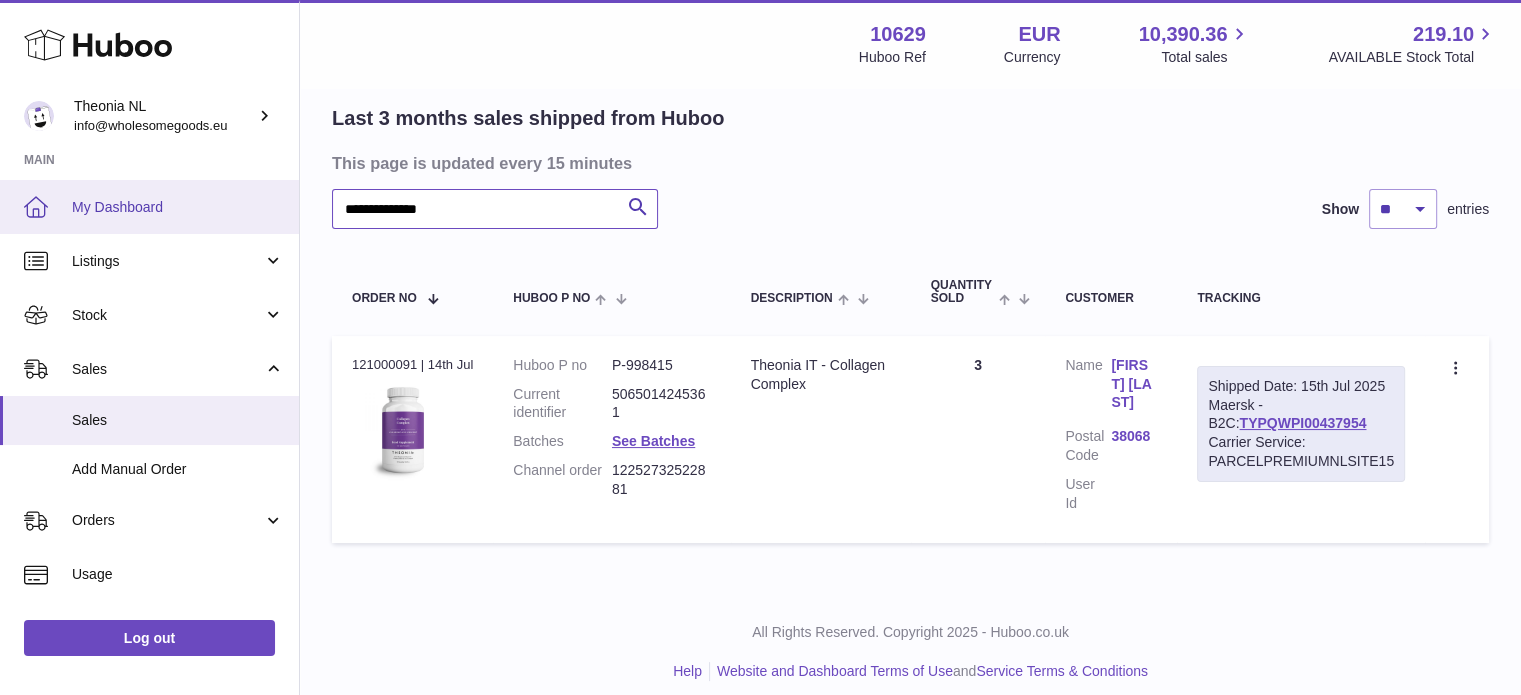 drag, startPoint x: 515, startPoint y: 203, endPoint x: 159, endPoint y: 217, distance: 356.27518 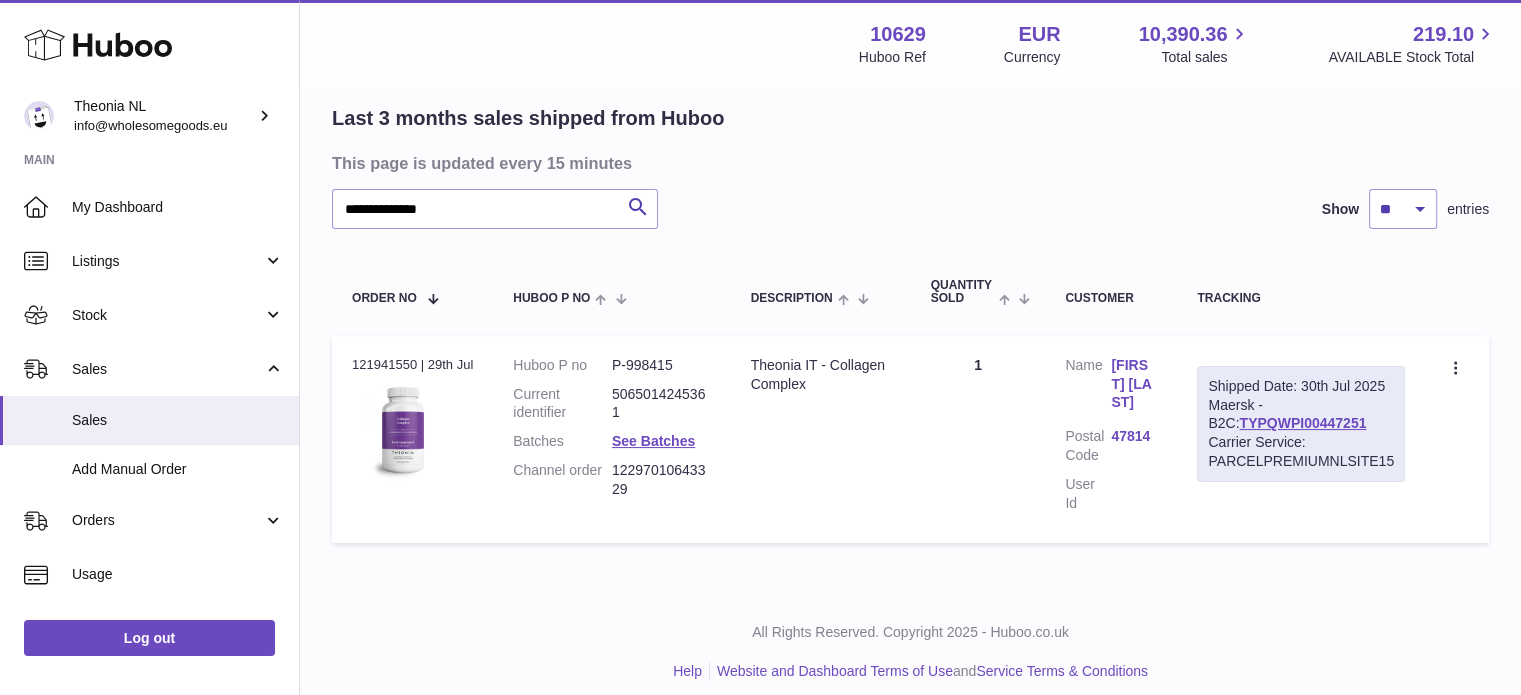 click on "TYPQWPI00447251" at bounding box center [1302, 423] 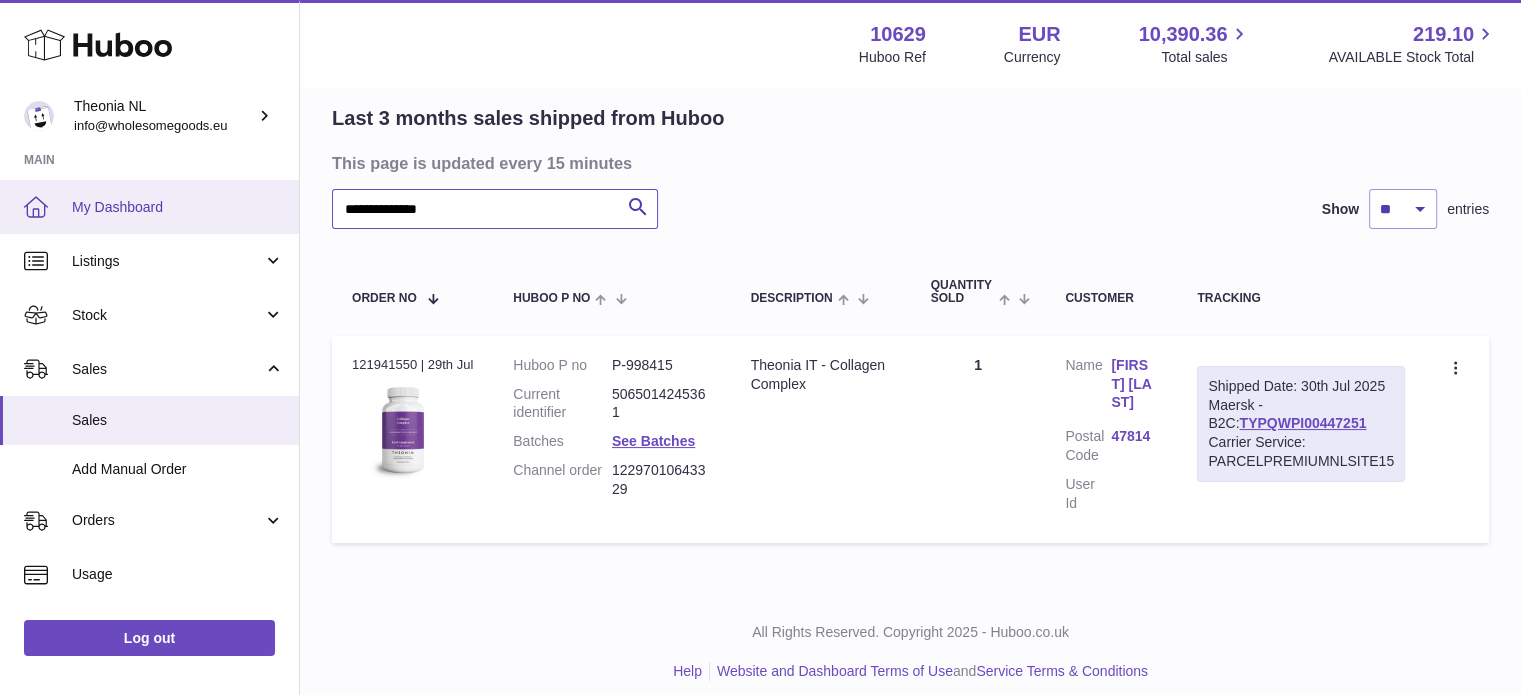 drag, startPoint x: 536, startPoint y: 200, endPoint x: 0, endPoint y: 196, distance: 536.01495 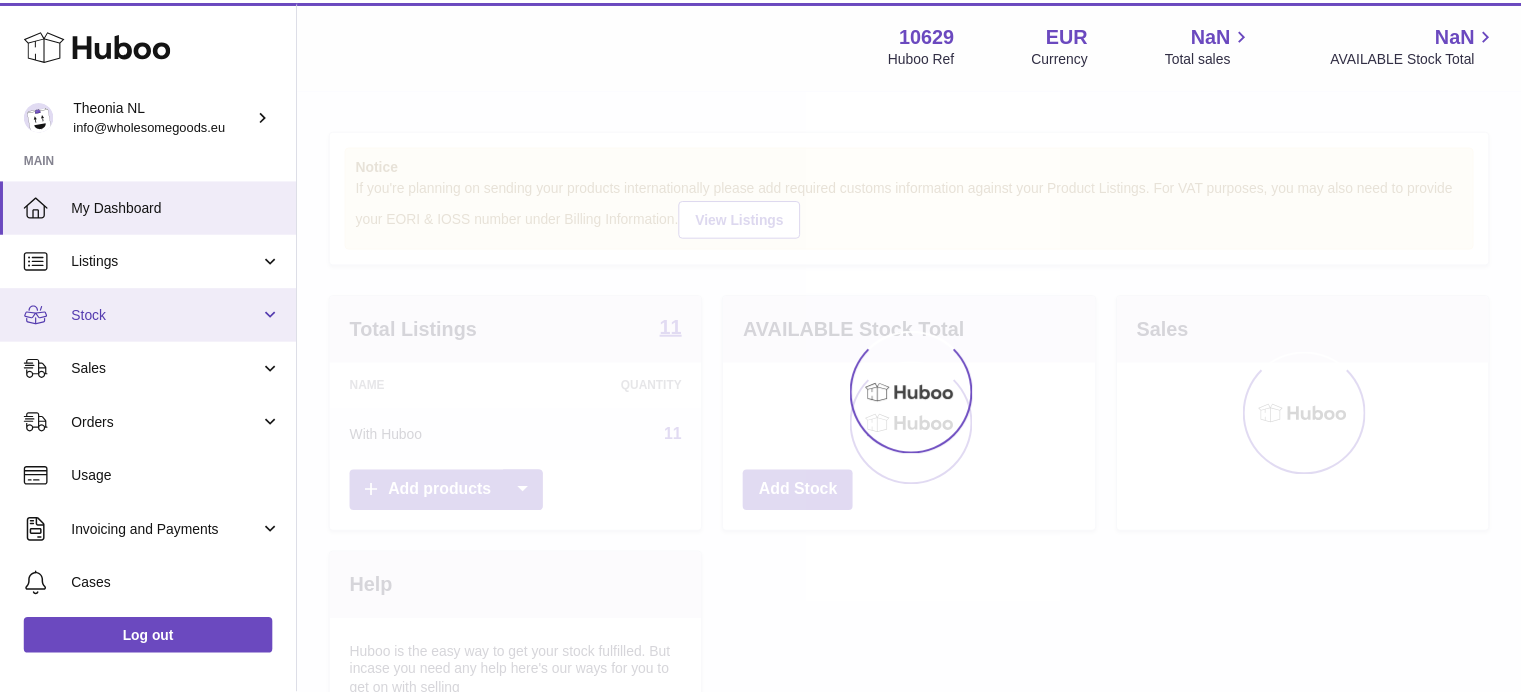 scroll, scrollTop: 0, scrollLeft: 0, axis: both 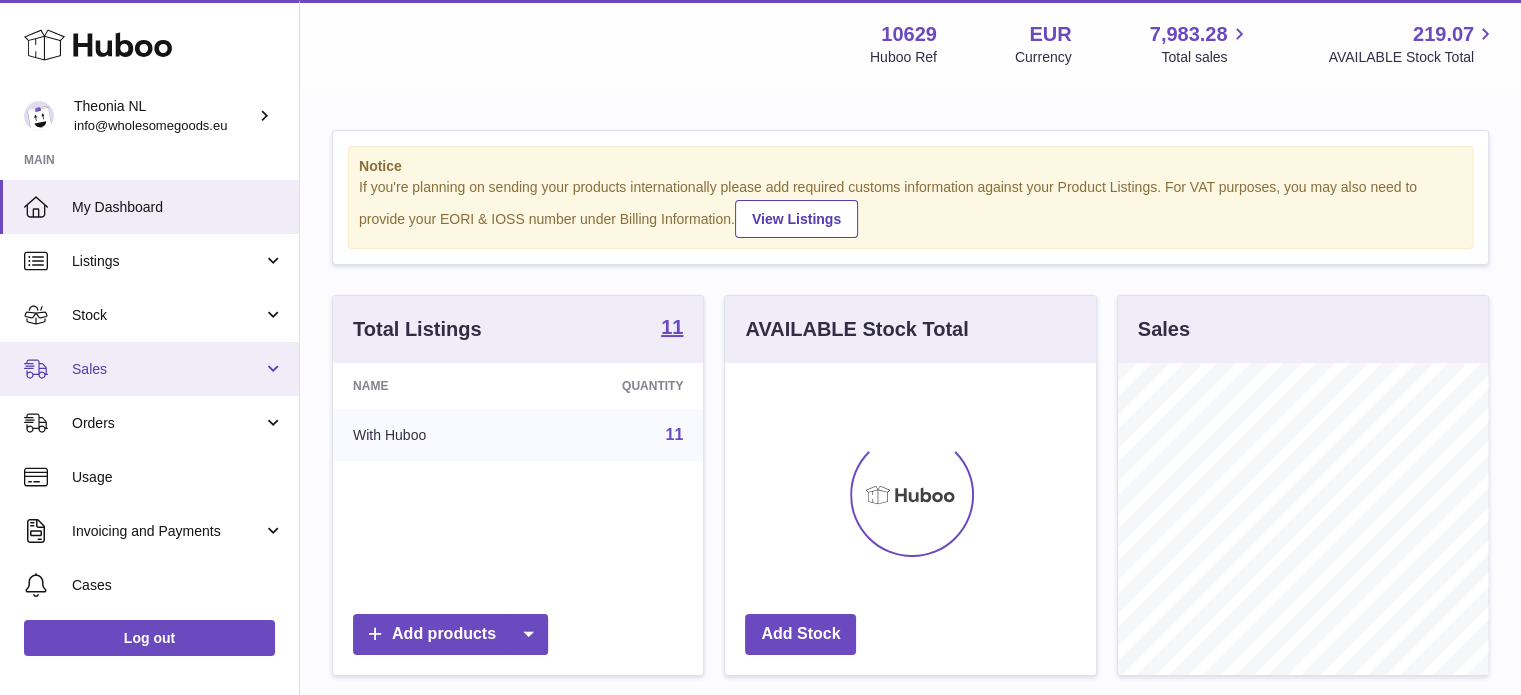 click on "Sales" at bounding box center (167, 369) 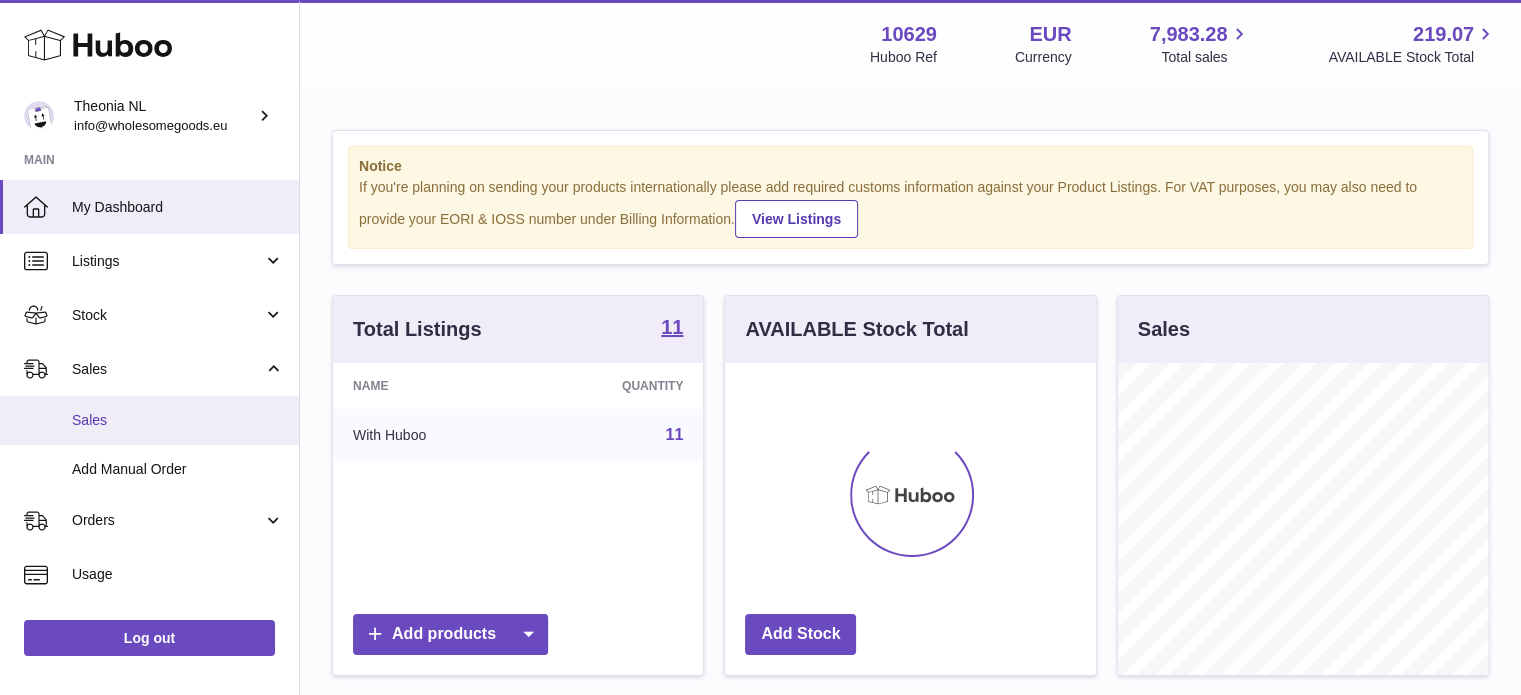 click on "Sales" at bounding box center [178, 420] 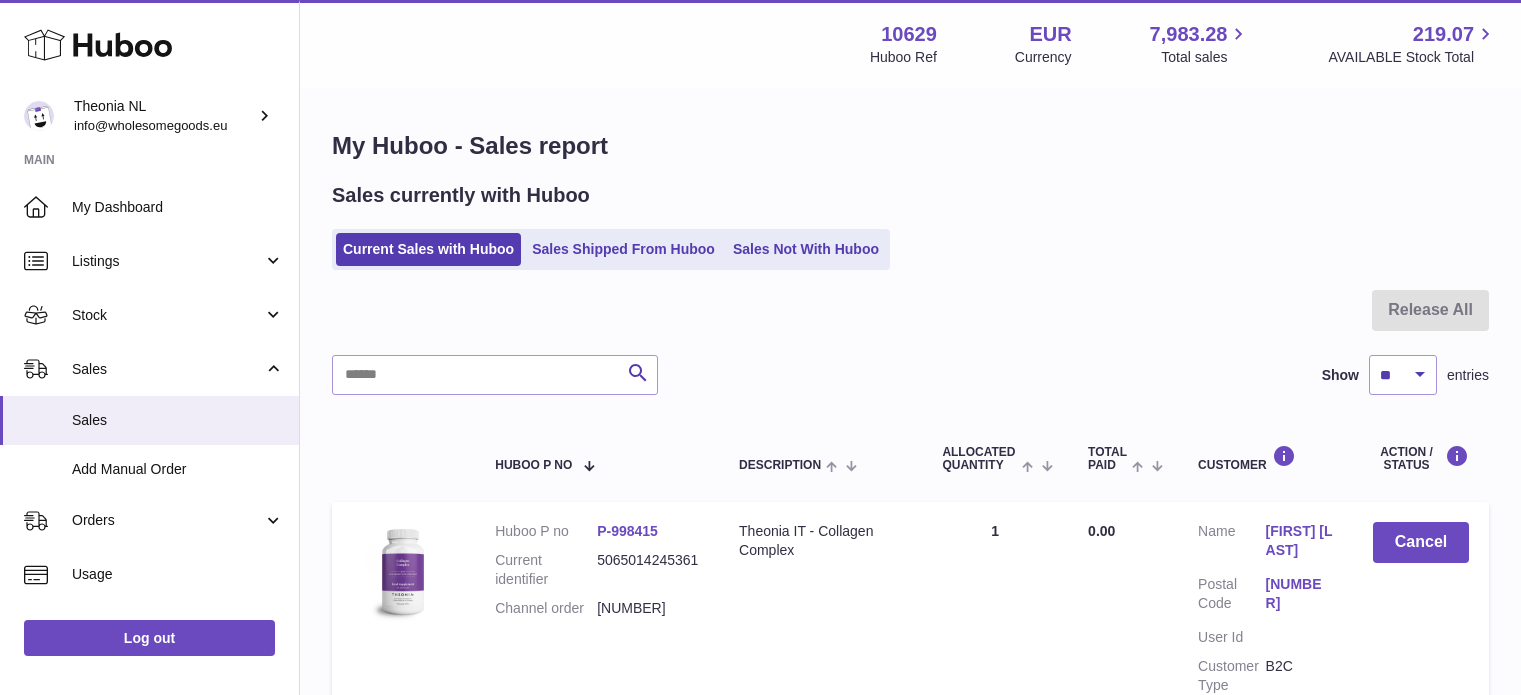 scroll, scrollTop: 0, scrollLeft: 0, axis: both 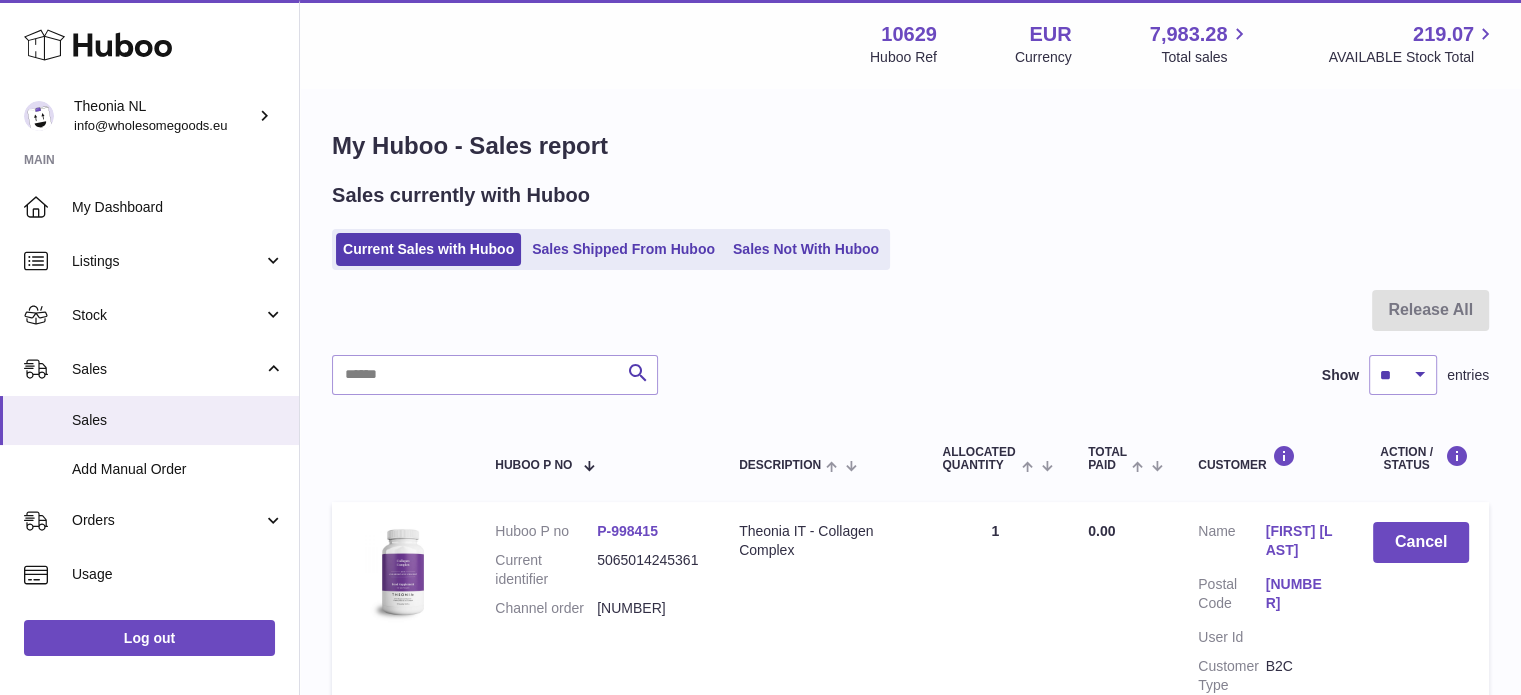 click on "Current Sales with Huboo
Sales Shipped From Huboo
Sales Not With Huboo" at bounding box center (611, 249) 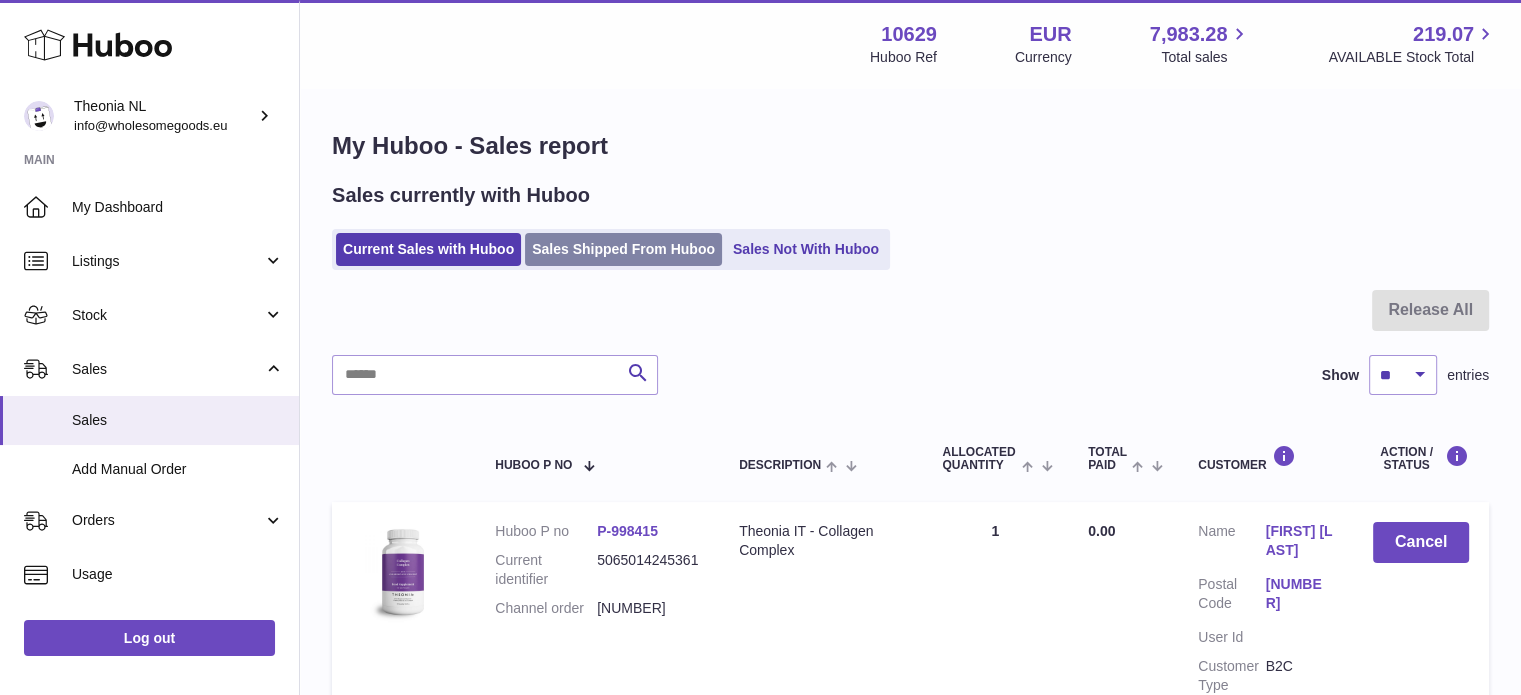 click on "Sales Shipped From Huboo" at bounding box center [623, 249] 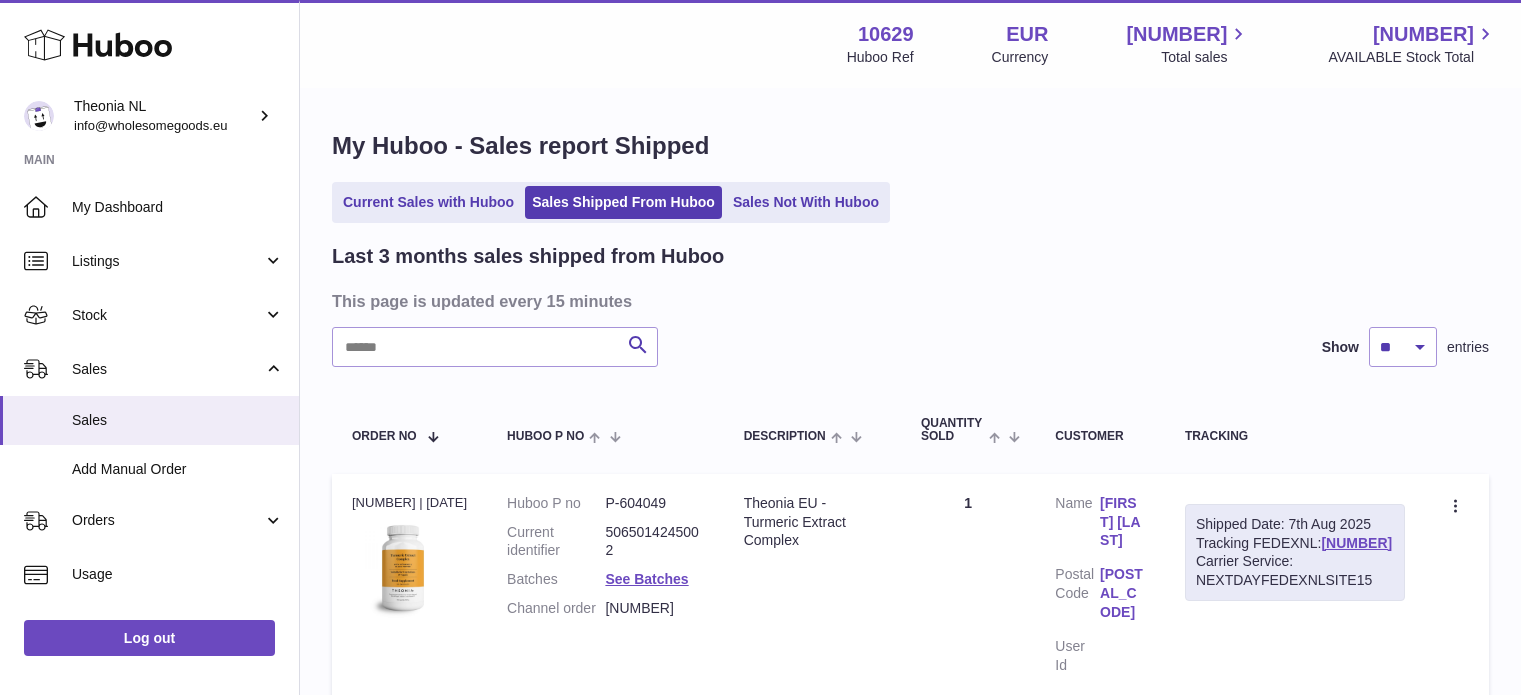scroll, scrollTop: 0, scrollLeft: 0, axis: both 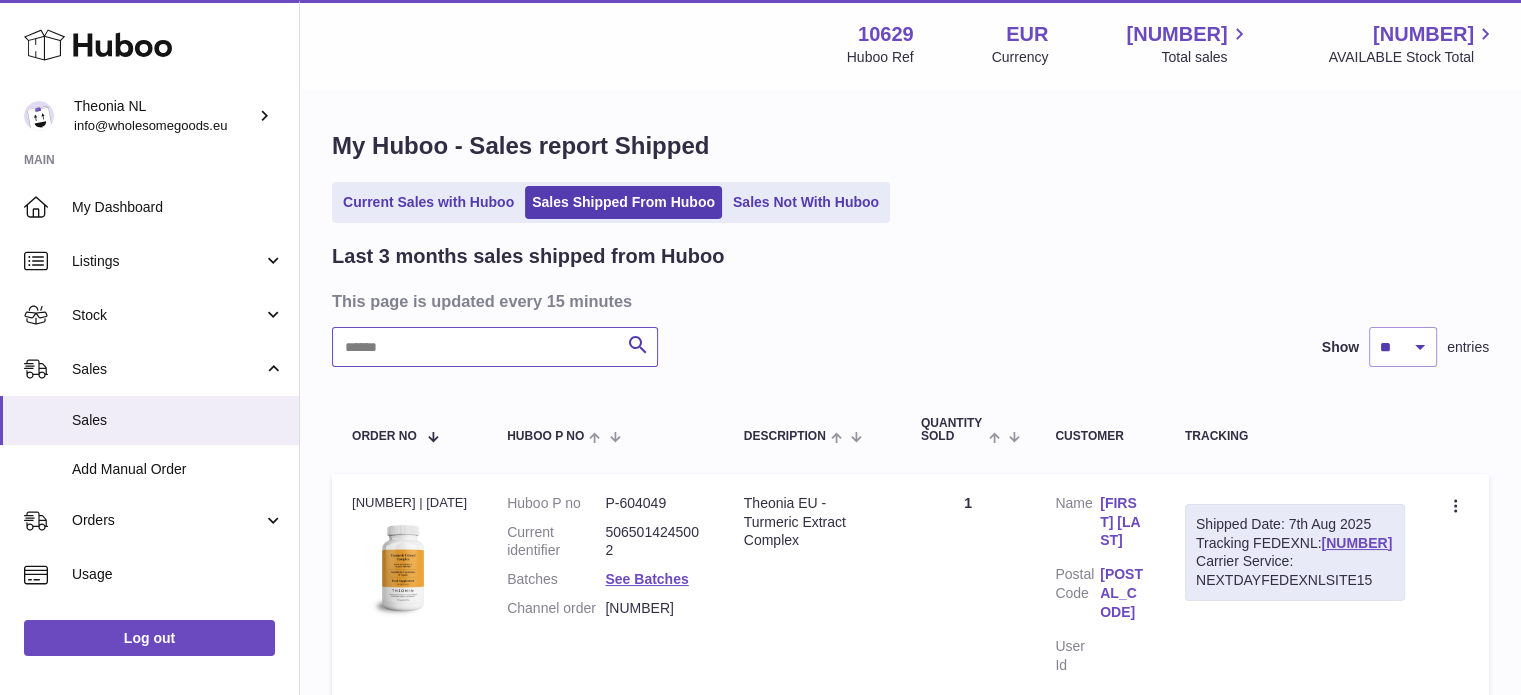 click at bounding box center (495, 347) 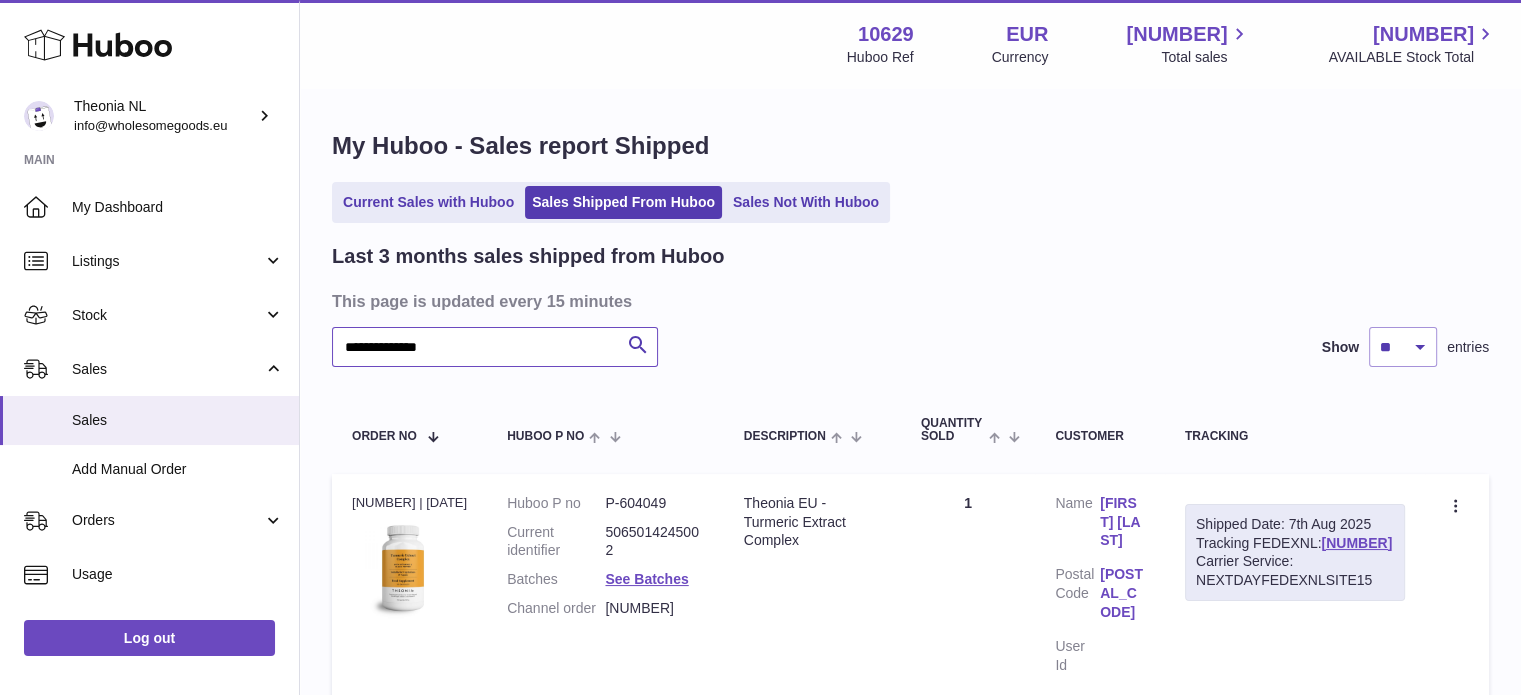 scroll, scrollTop: 400, scrollLeft: 0, axis: vertical 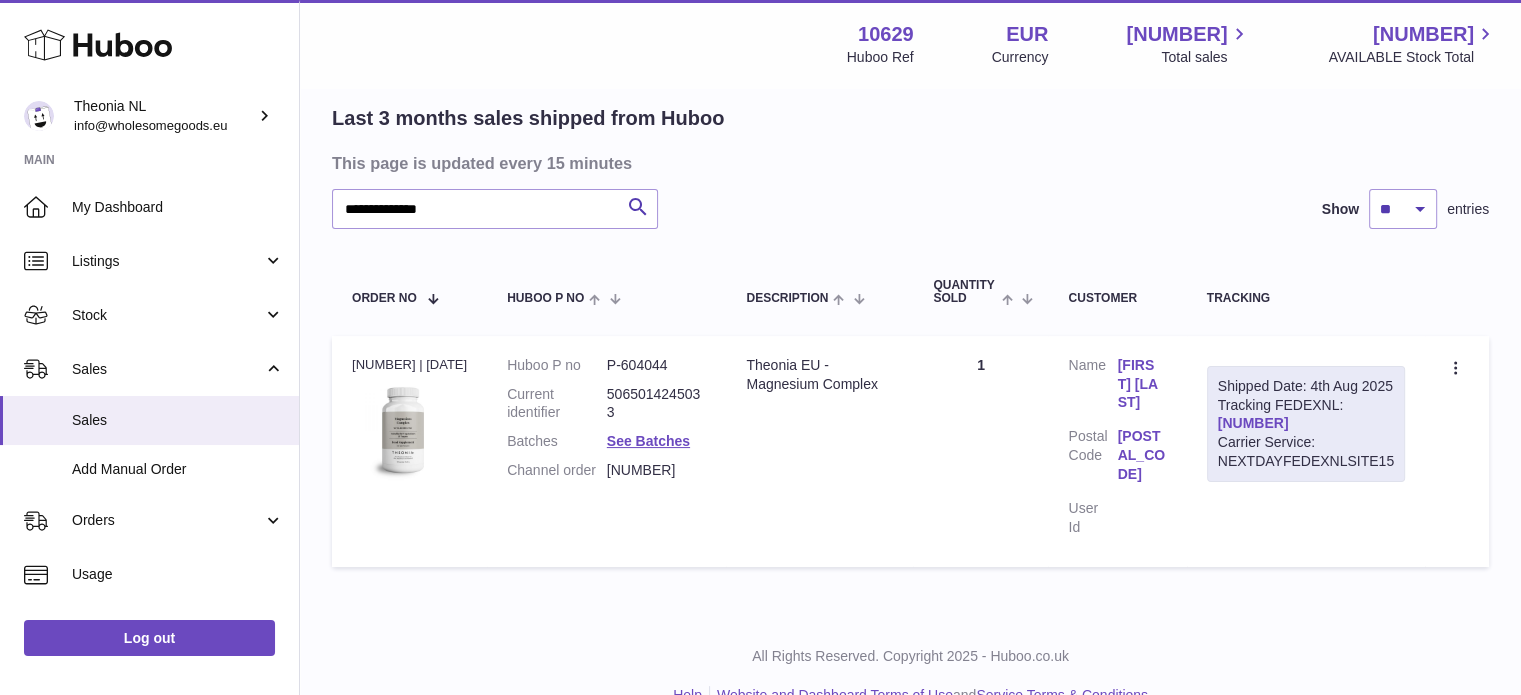click on "[NUMBER]" at bounding box center (1253, 423) 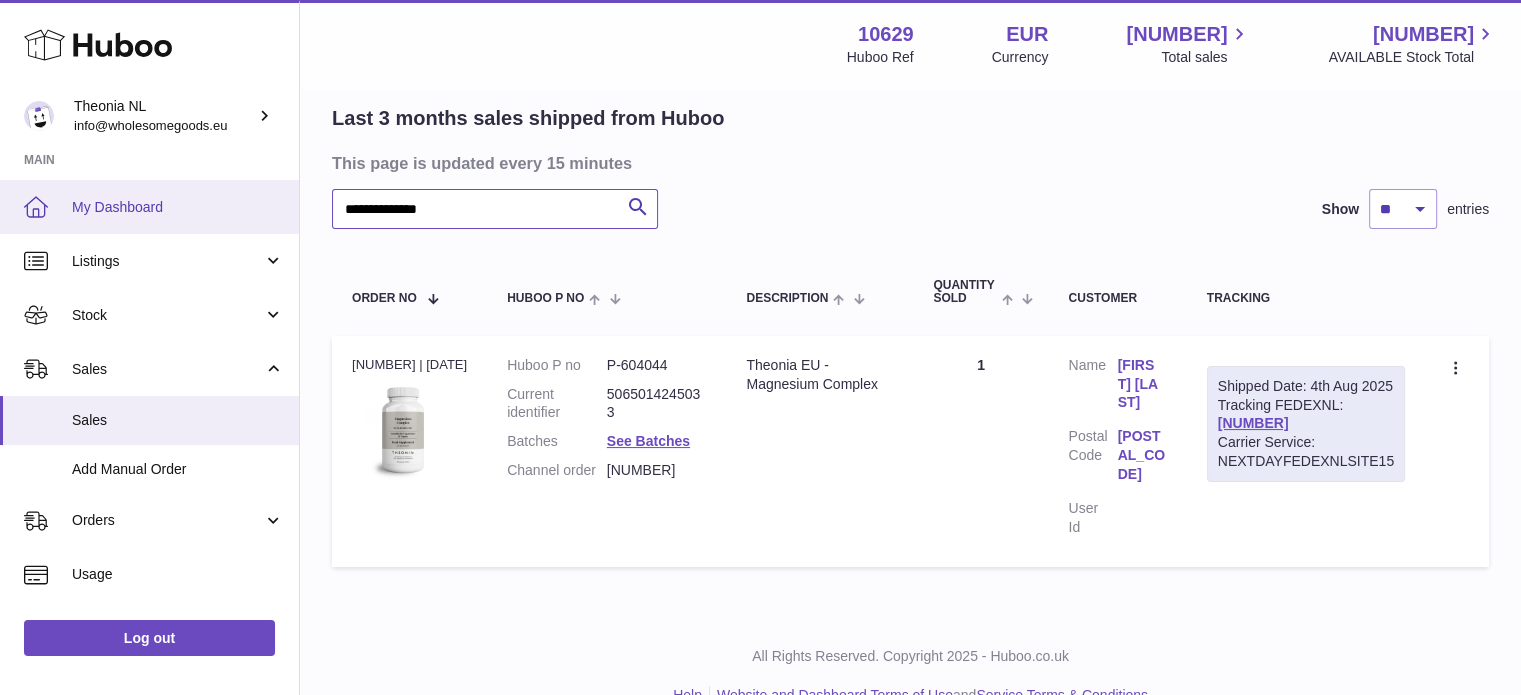 click on "**********" at bounding box center (760, 298) 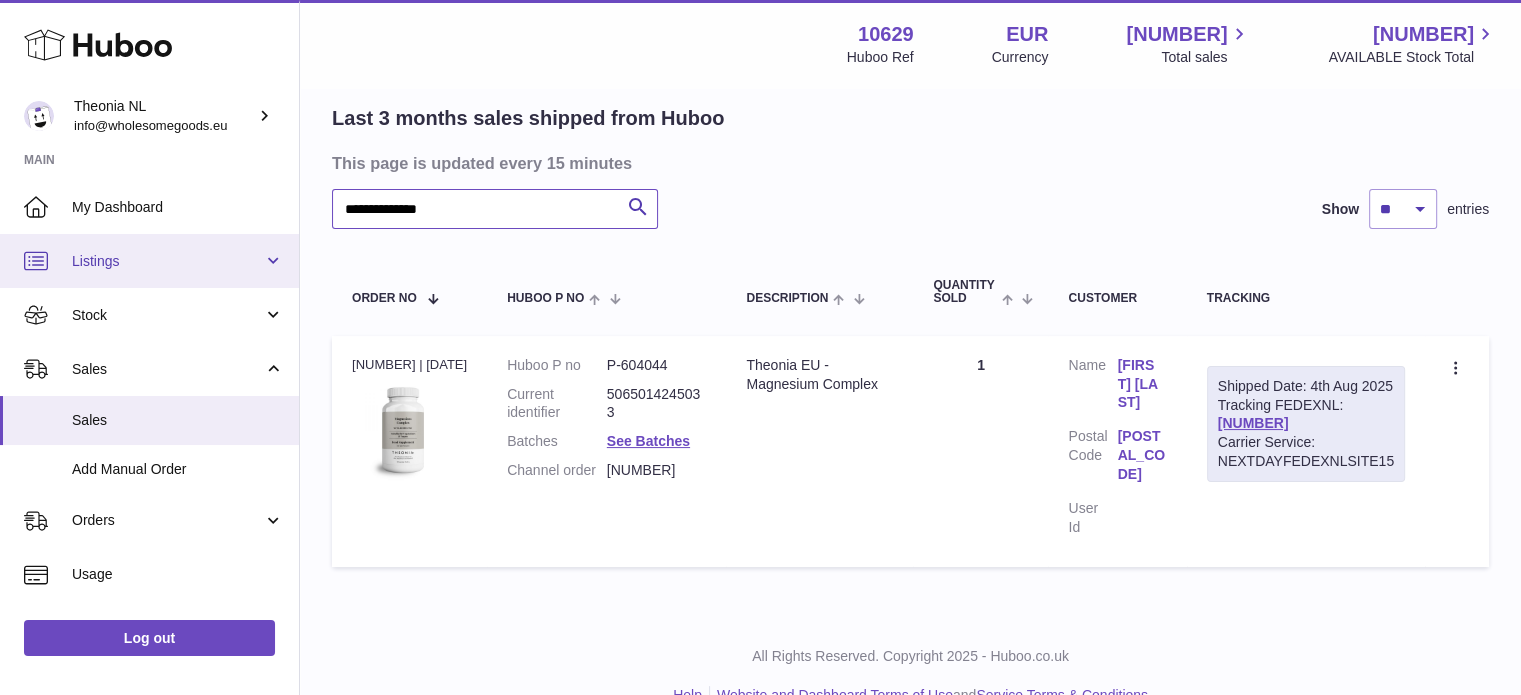 paste 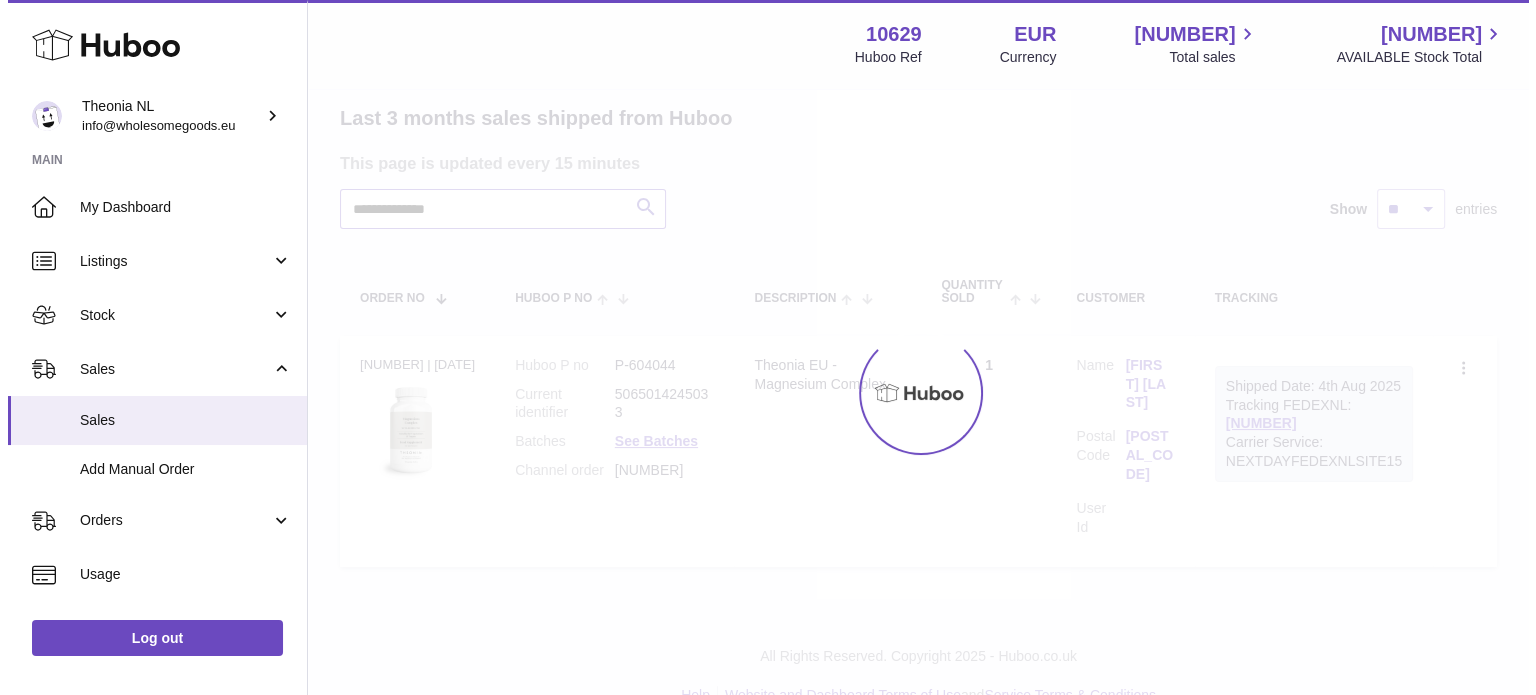 scroll, scrollTop: 0, scrollLeft: 0, axis: both 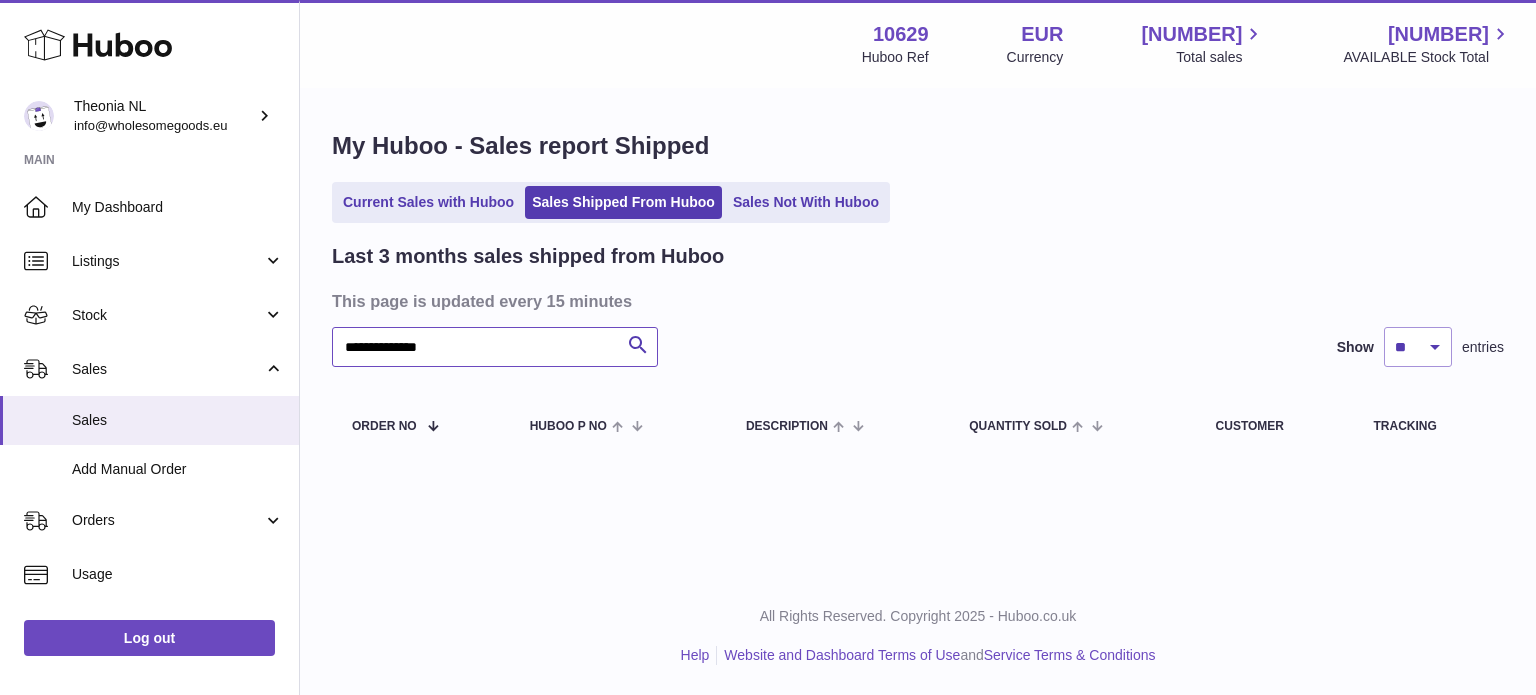 type on "**********" 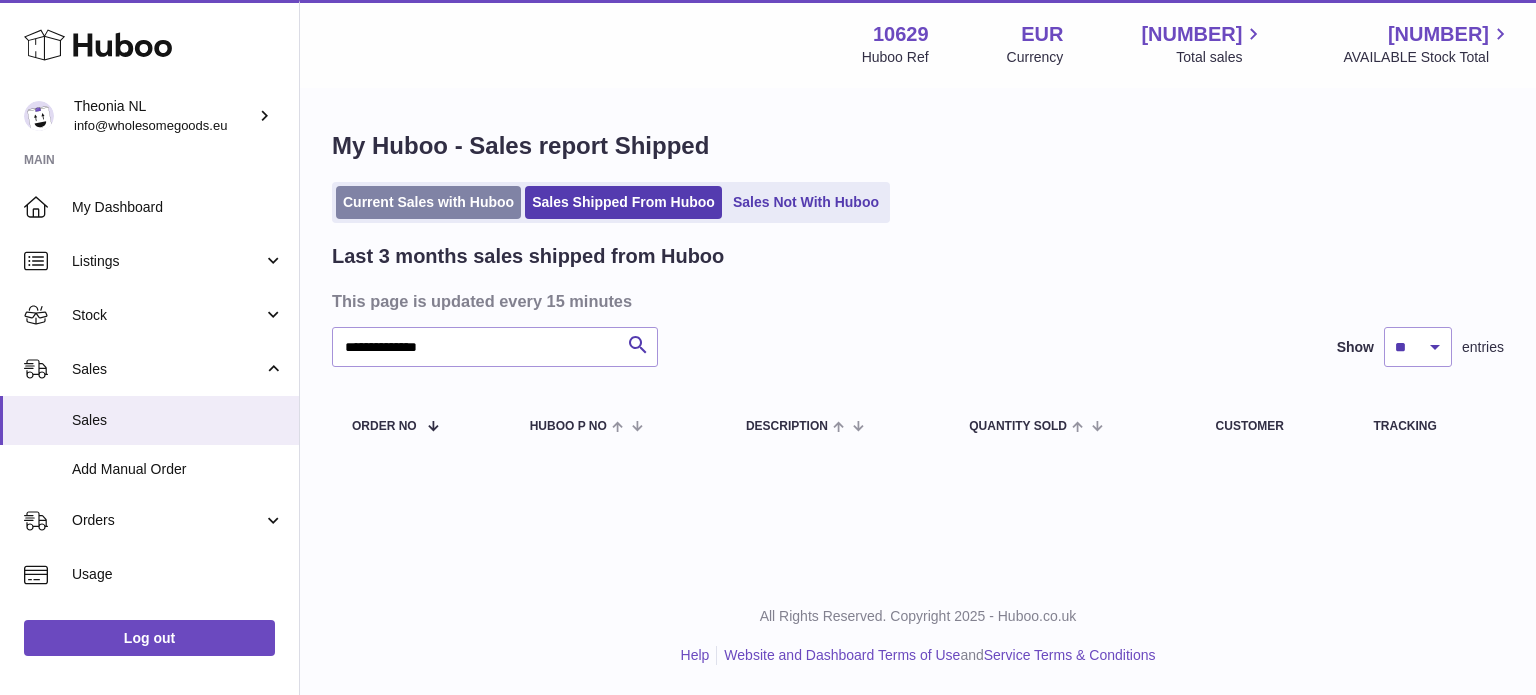 click on "Current Sales with Huboo" at bounding box center [428, 202] 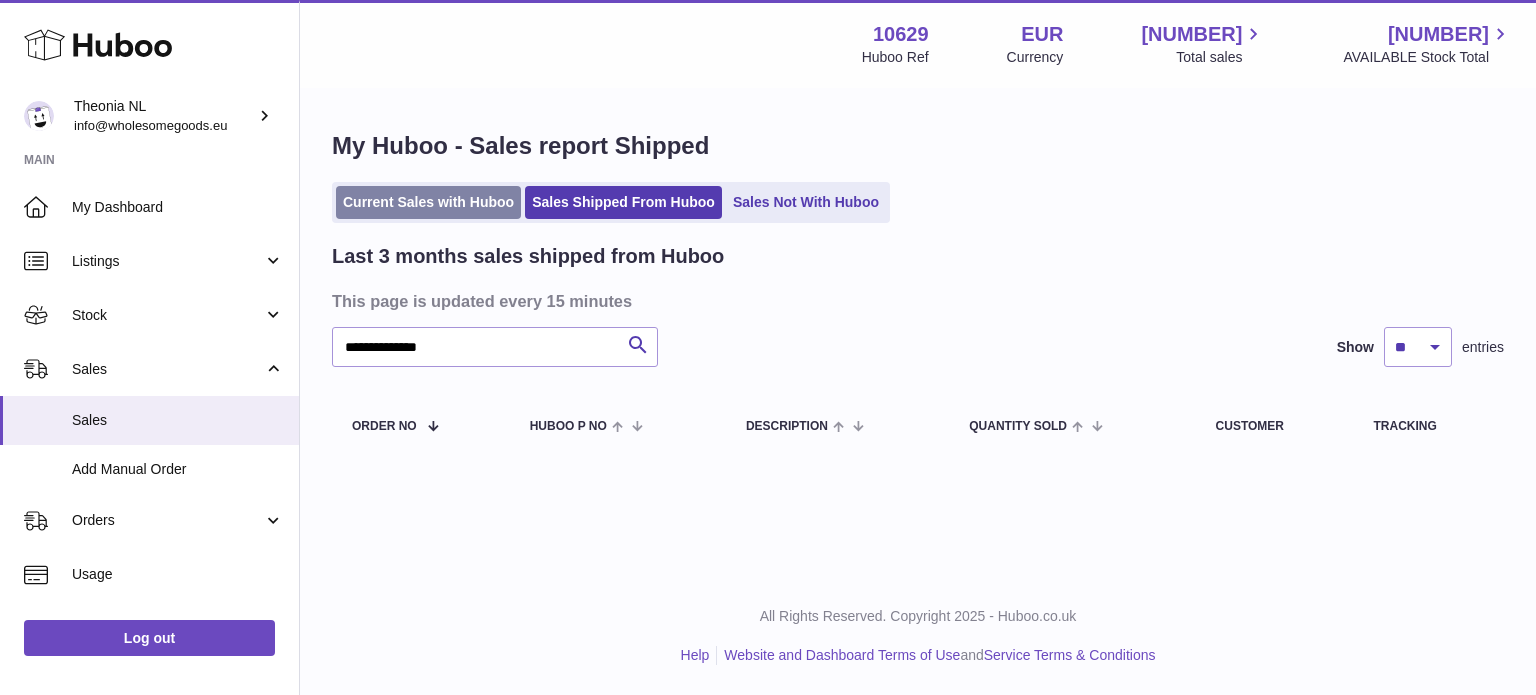 click on "Current Sales with Huboo" at bounding box center (428, 202) 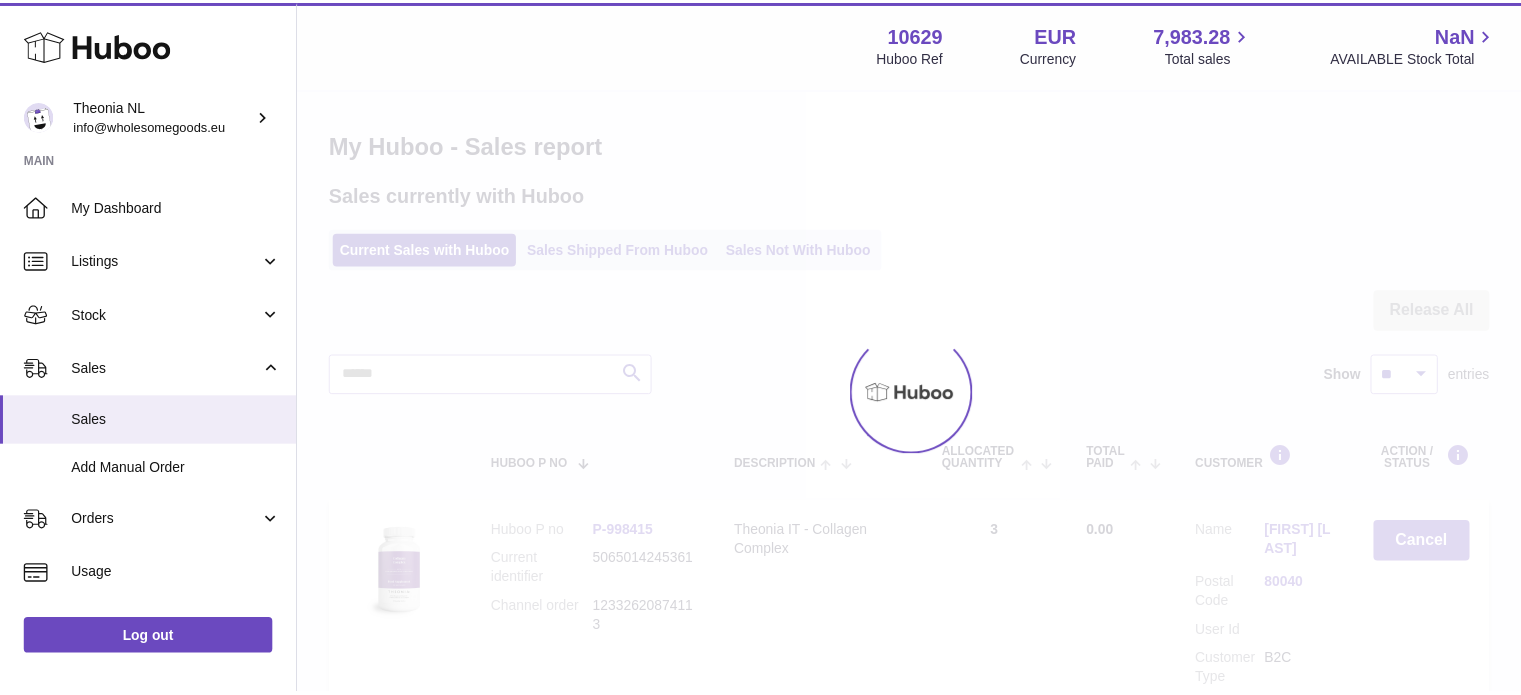 scroll, scrollTop: 0, scrollLeft: 0, axis: both 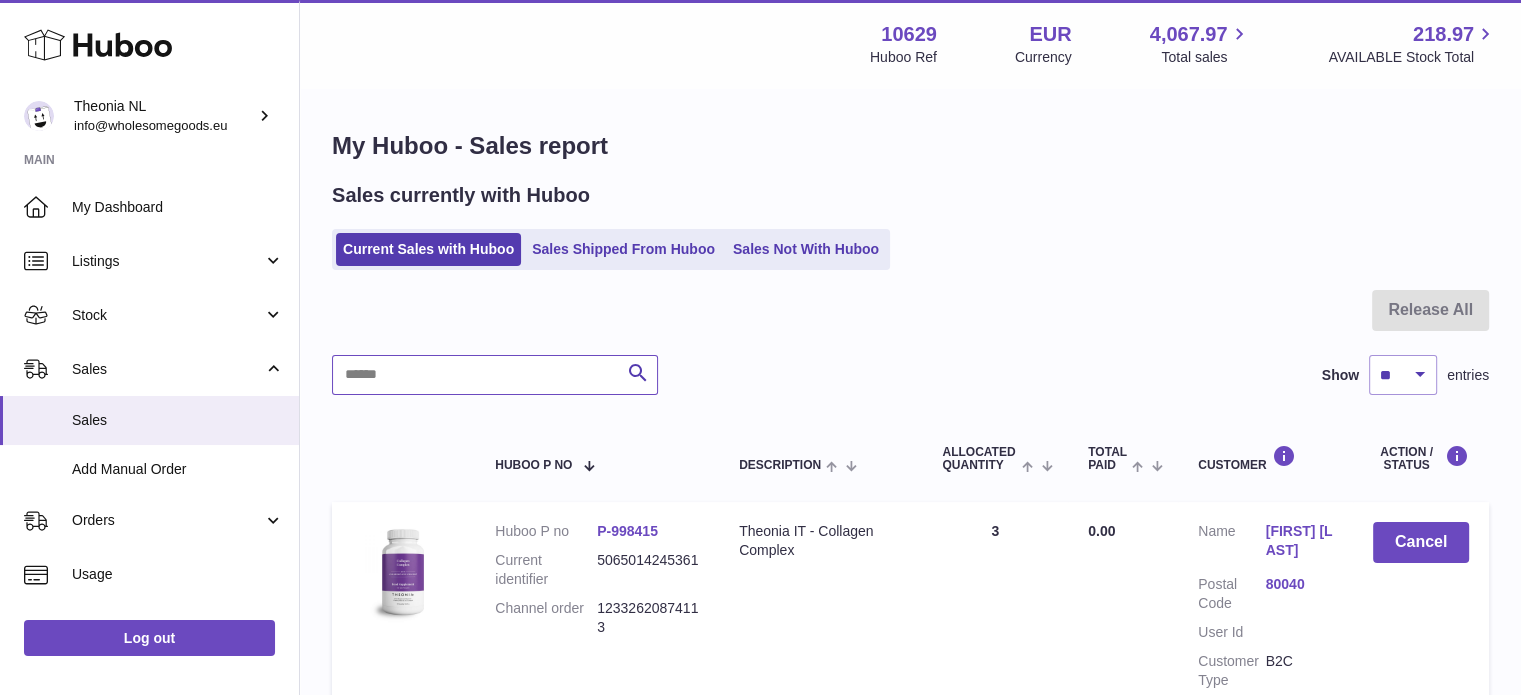 click at bounding box center (495, 375) 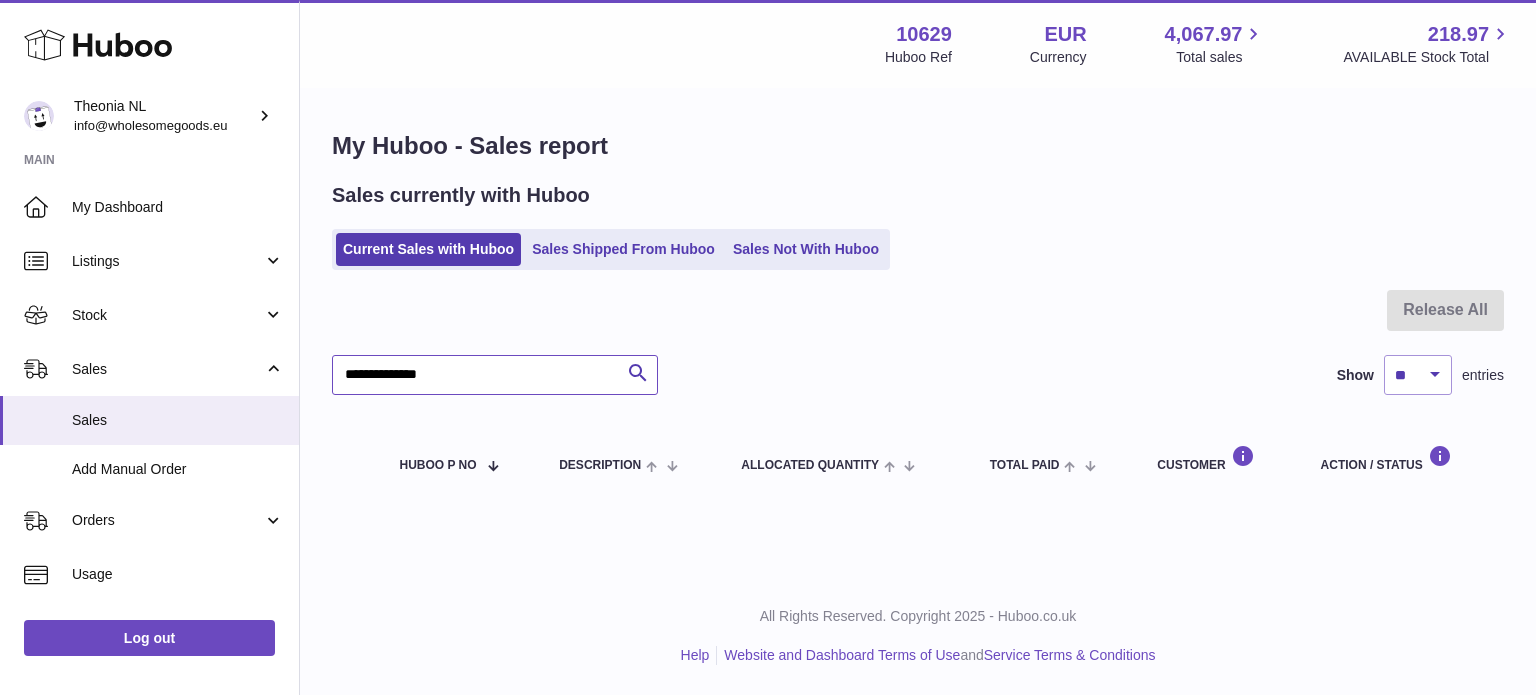 type on "**********" 